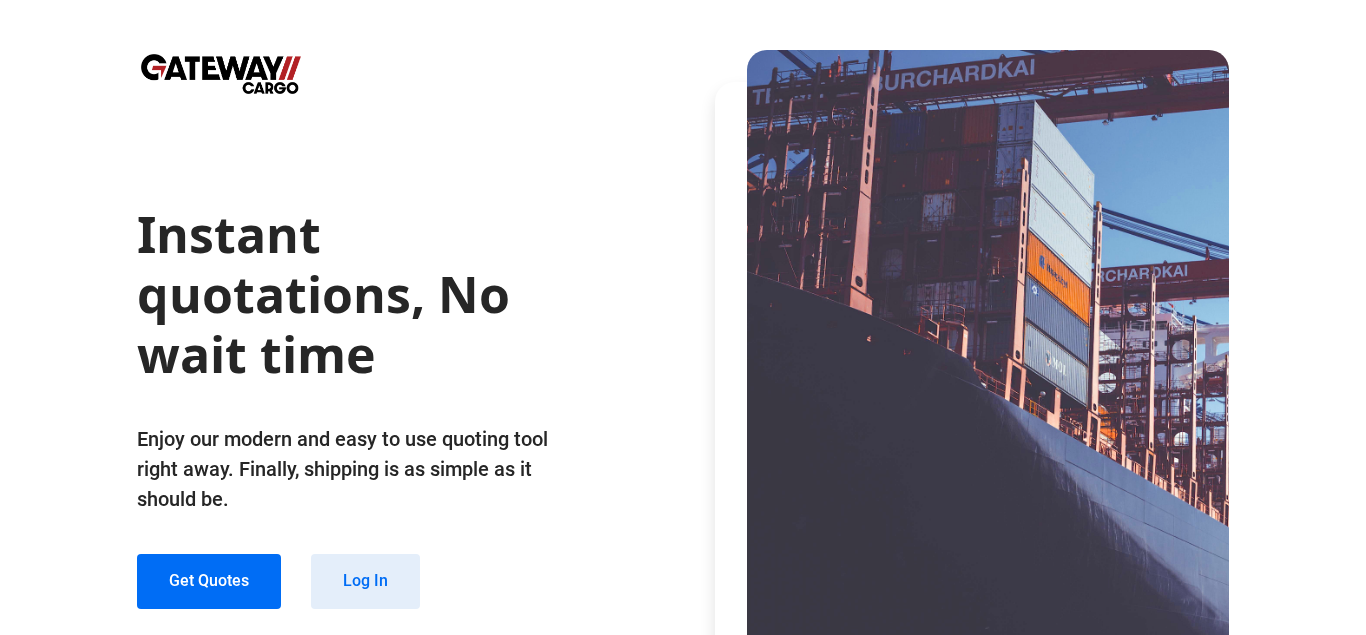 scroll, scrollTop: 0, scrollLeft: 0, axis: both 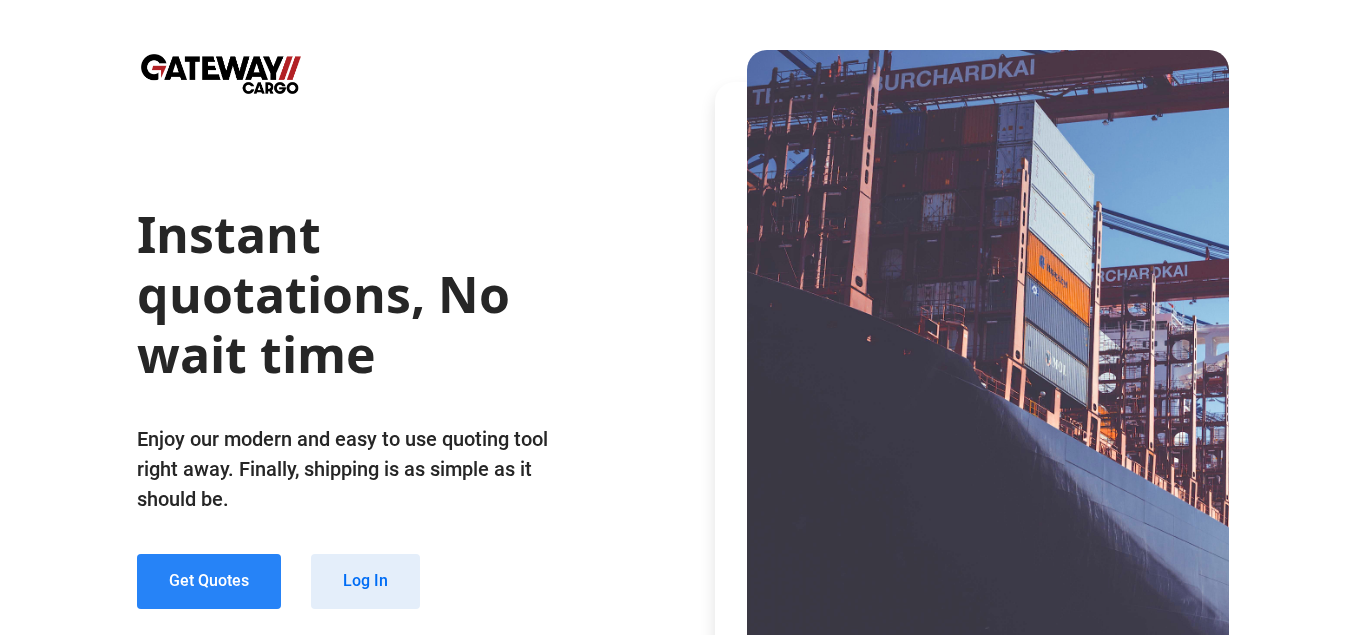 click on "Get Quotes" 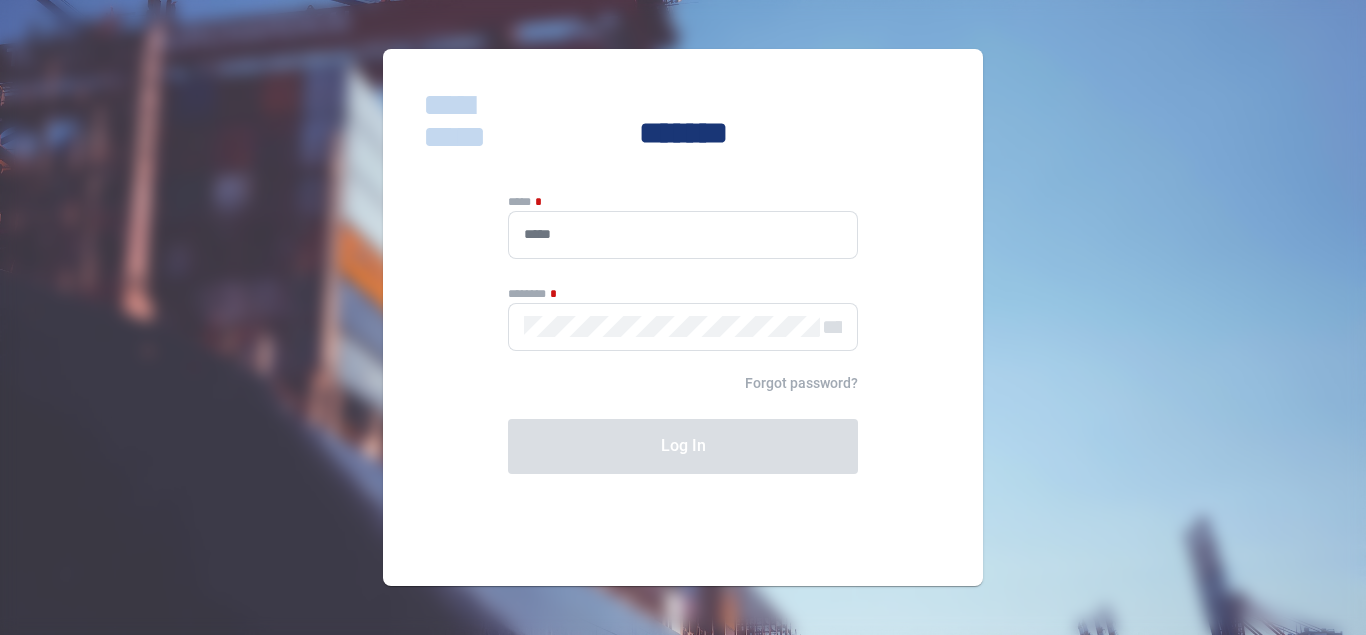 type on "**********" 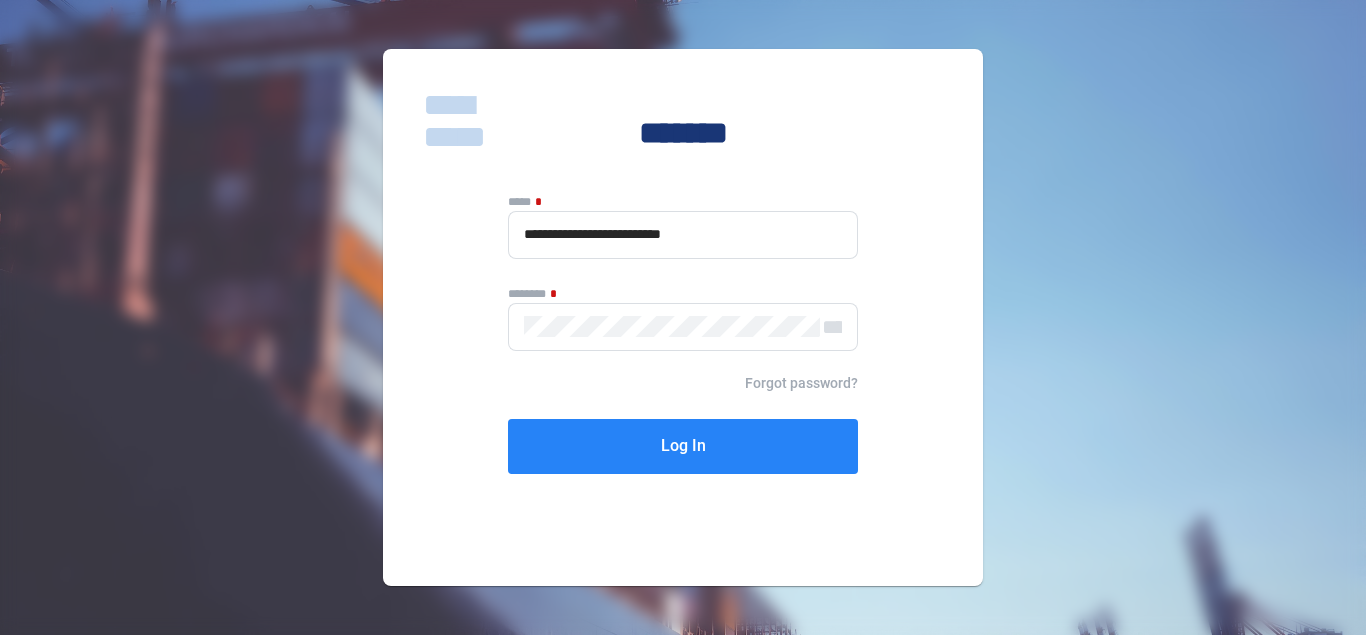 click on "Log In" 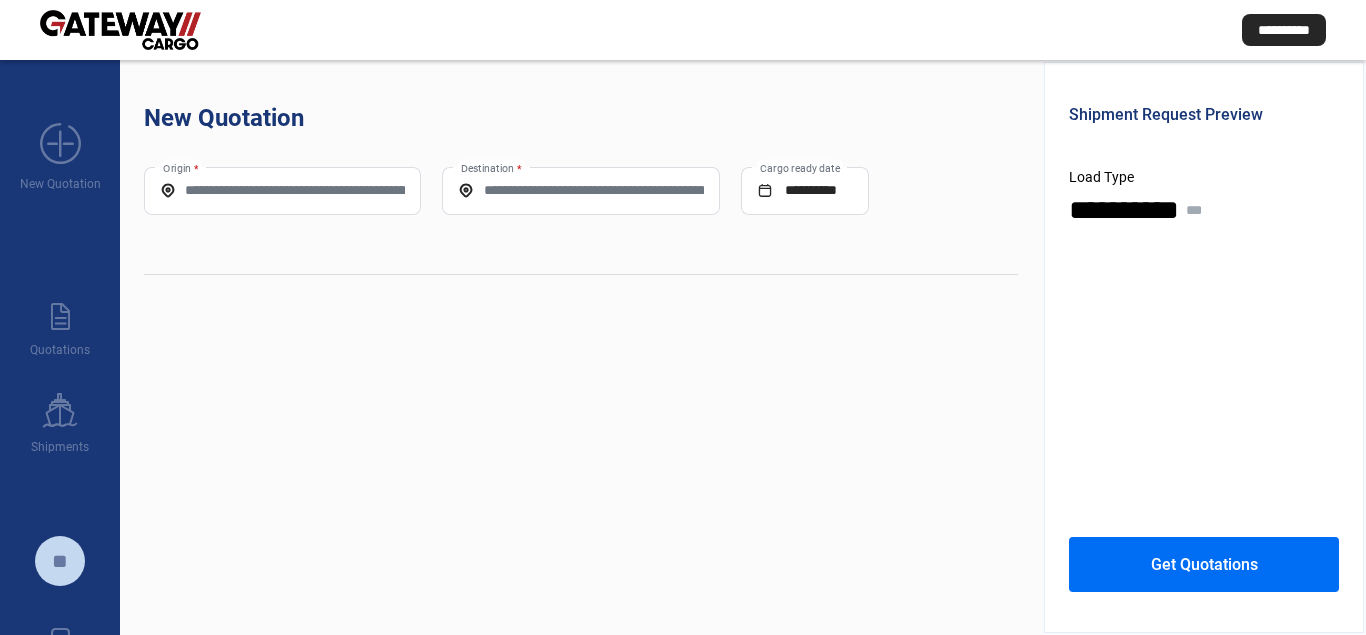 click on "**********" 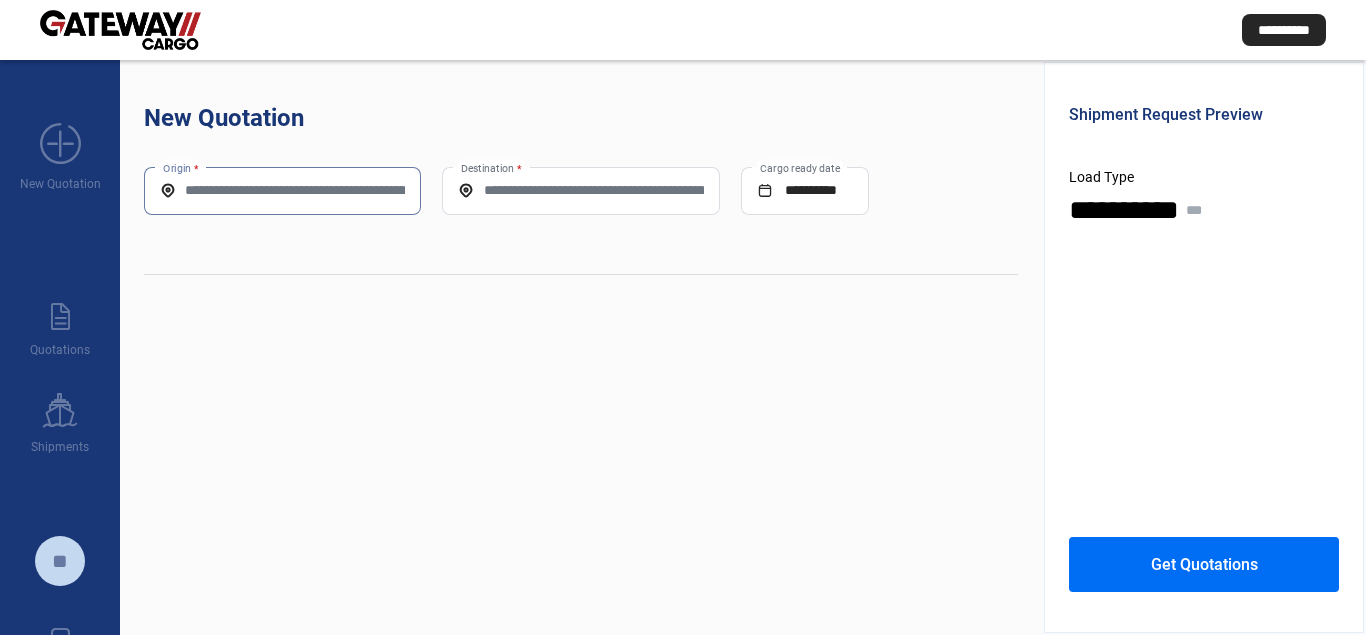 click on "Origin *" at bounding box center [282, 190] 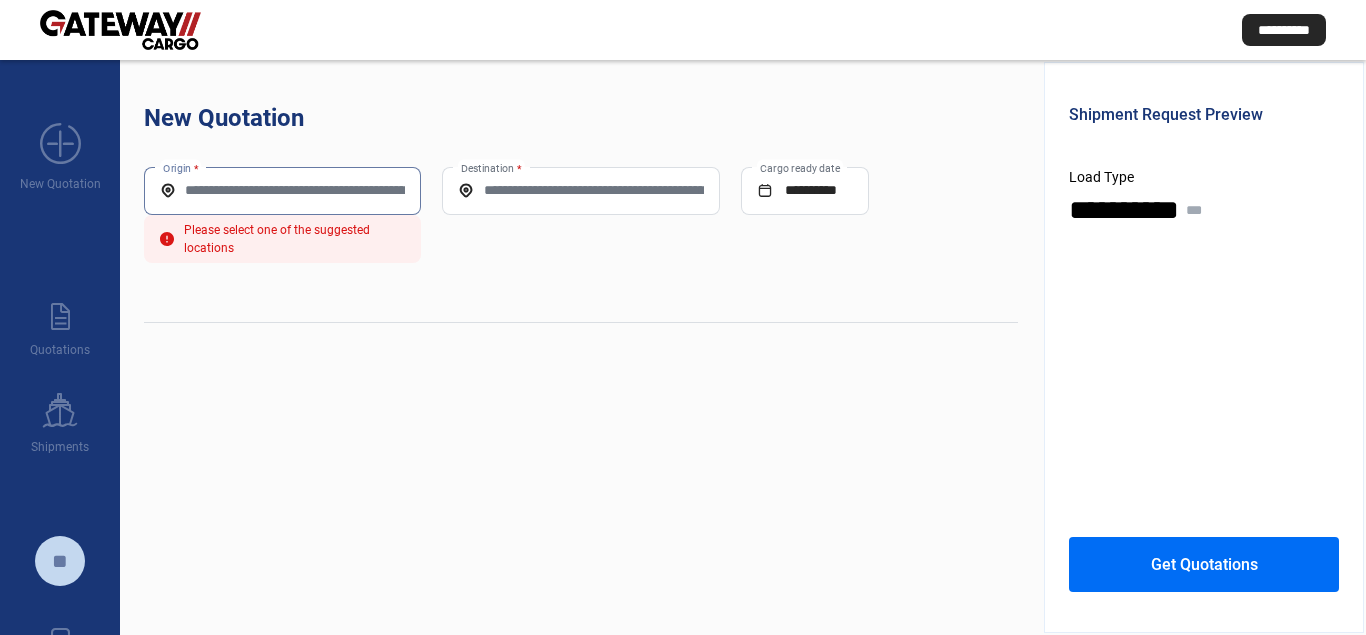 click on "Origin *" 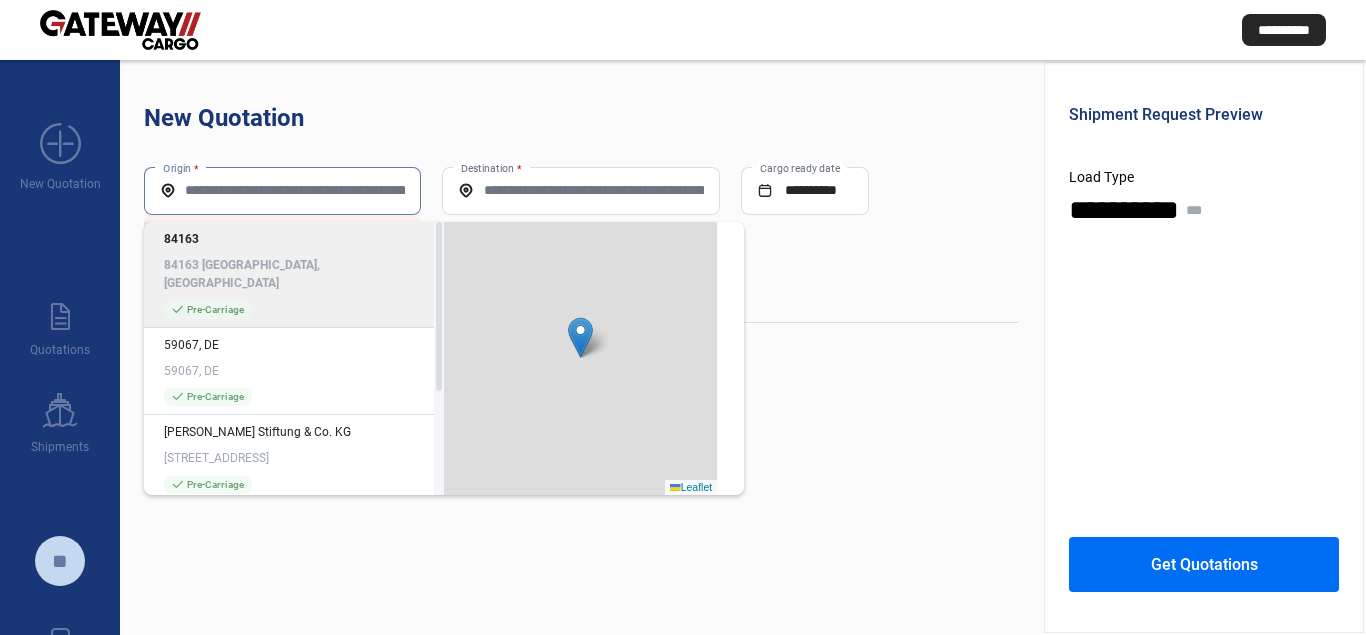 paste on "*****" 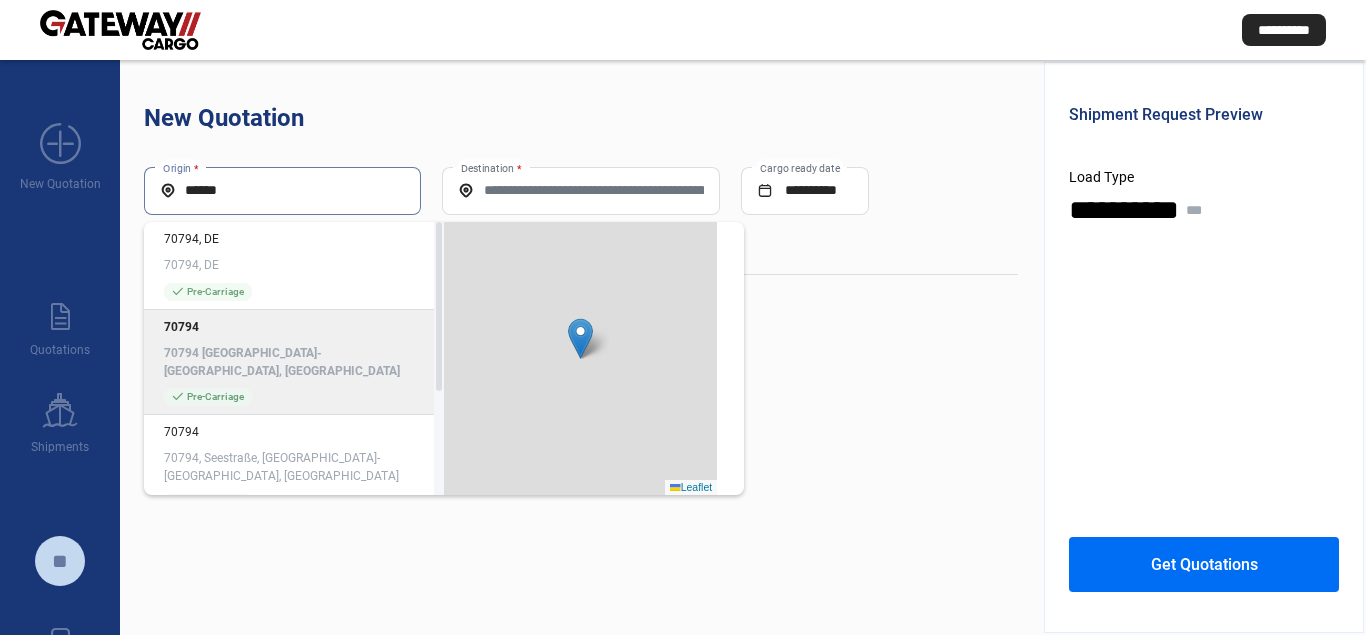 click on "70794 [GEOGRAPHIC_DATA]-[GEOGRAPHIC_DATA], [GEOGRAPHIC_DATA]" 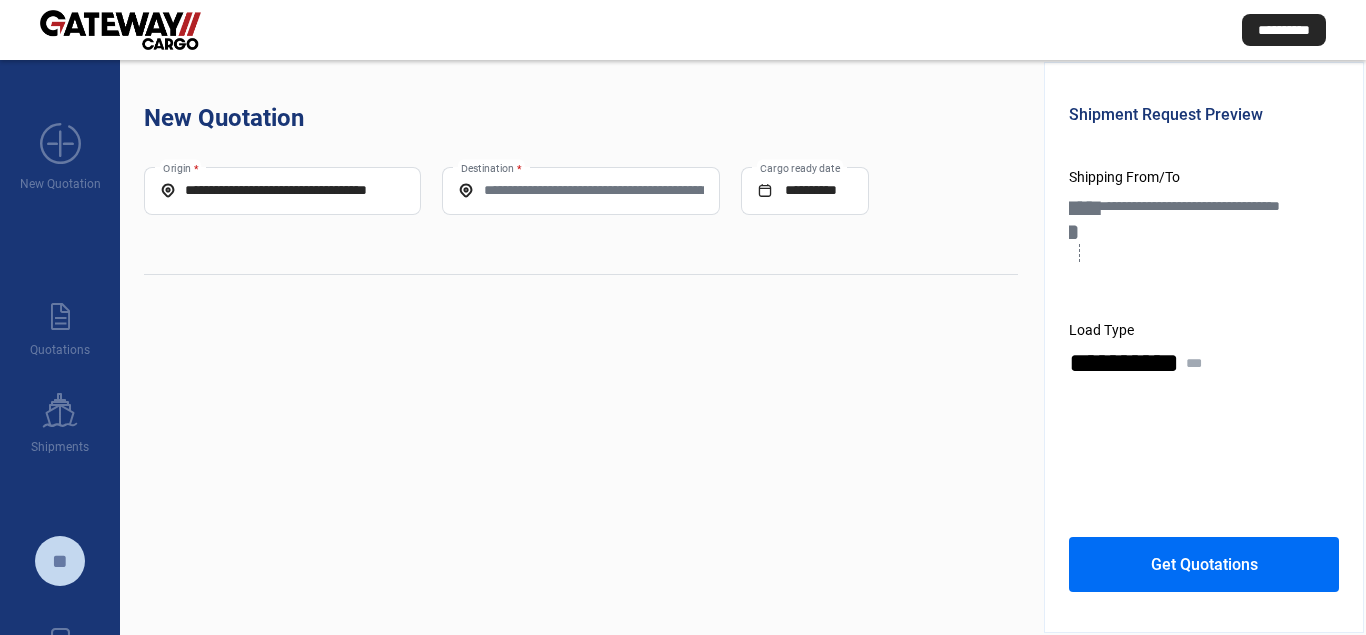 click on "Destination *" at bounding box center [580, 190] 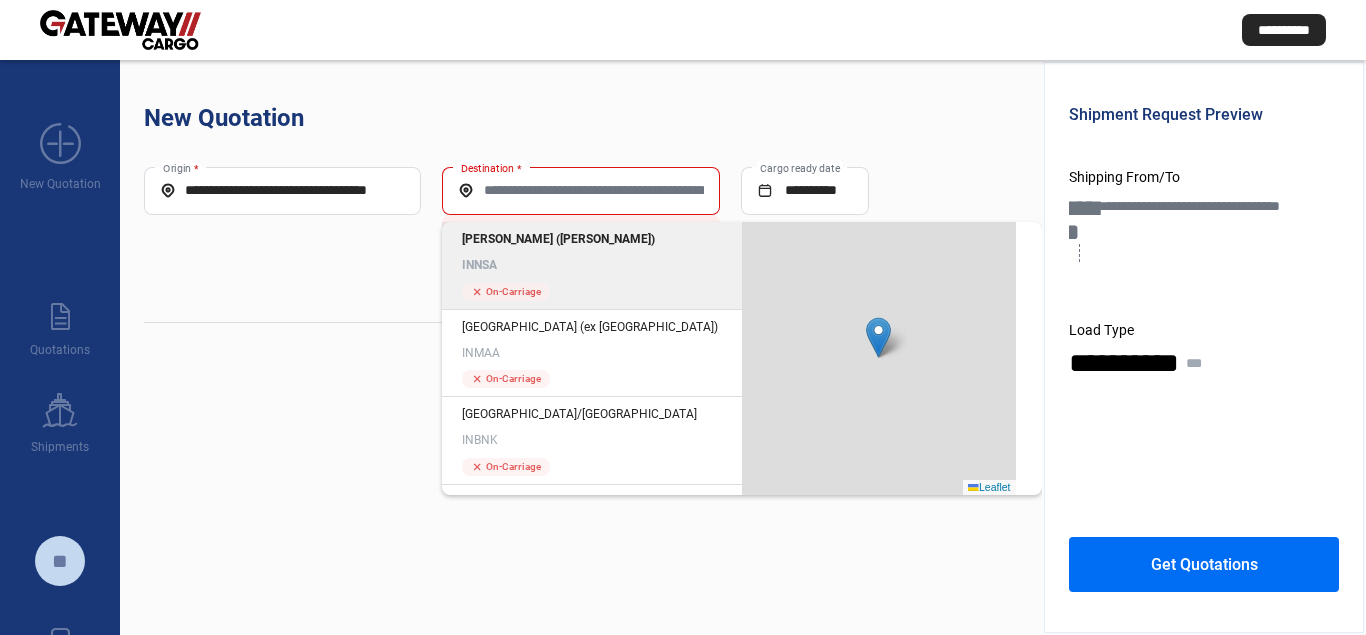 click on "[PERSON_NAME] ([PERSON_NAME]) INNSA" 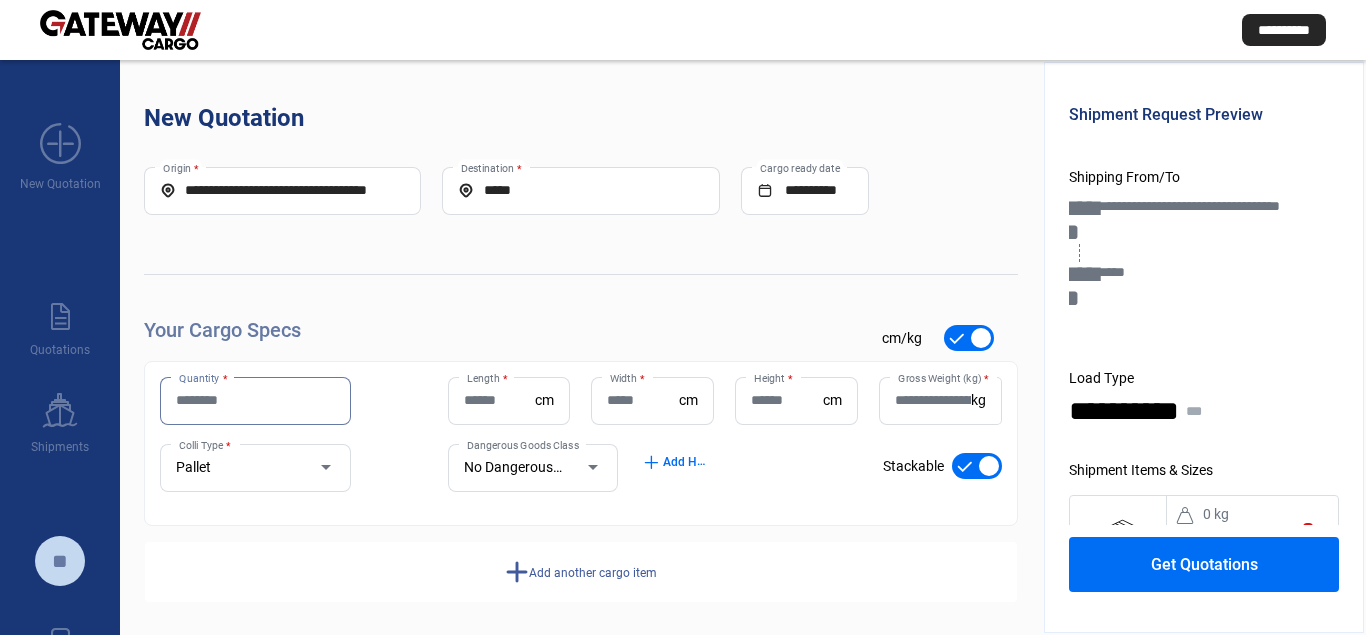 click on "Quantity *" at bounding box center (255, 400) 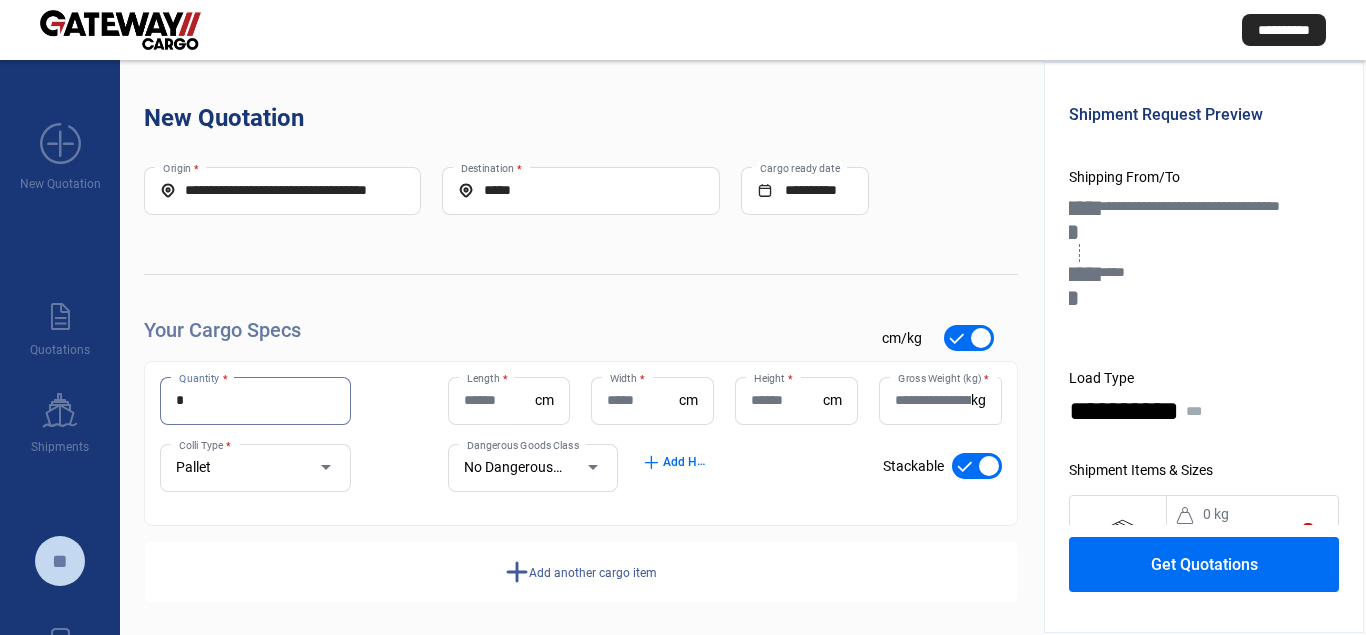type on "*" 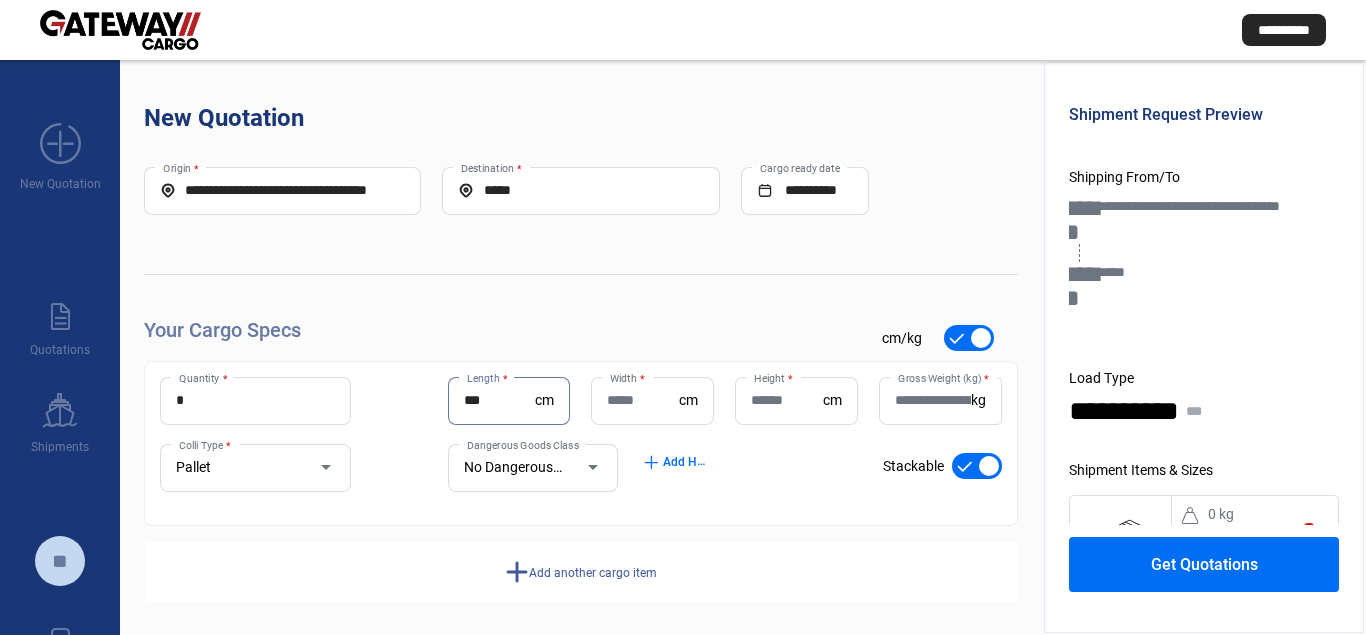 type on "***" 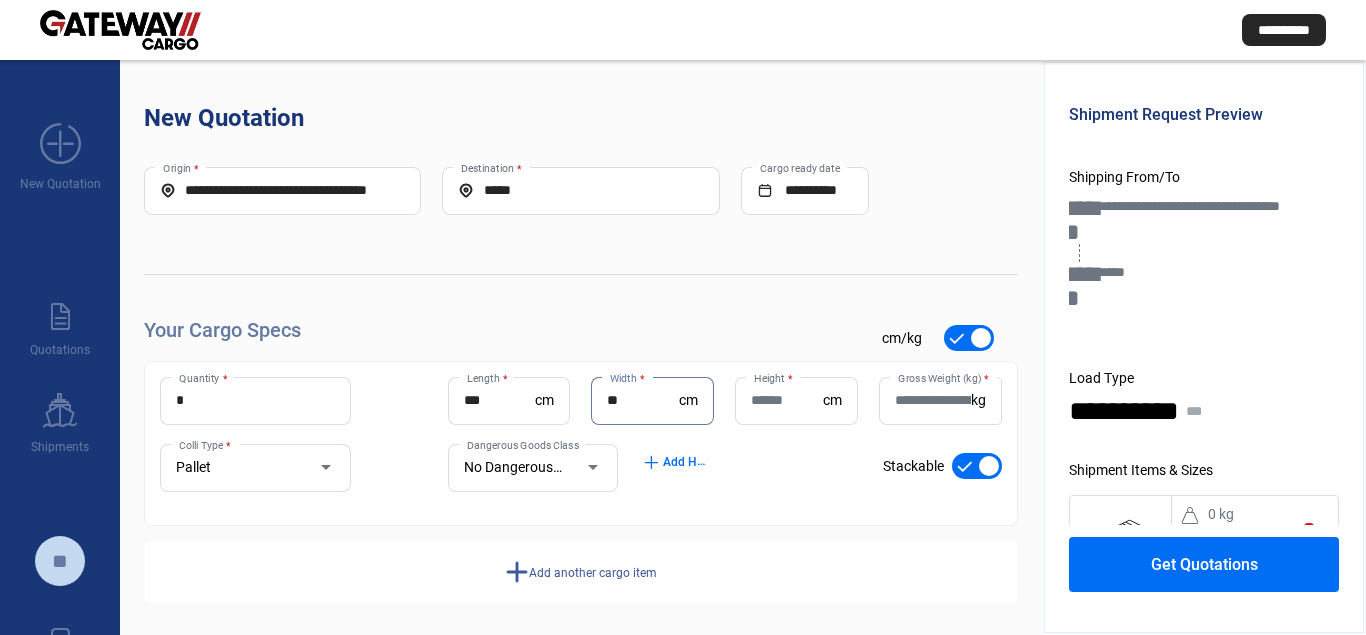 type on "**" 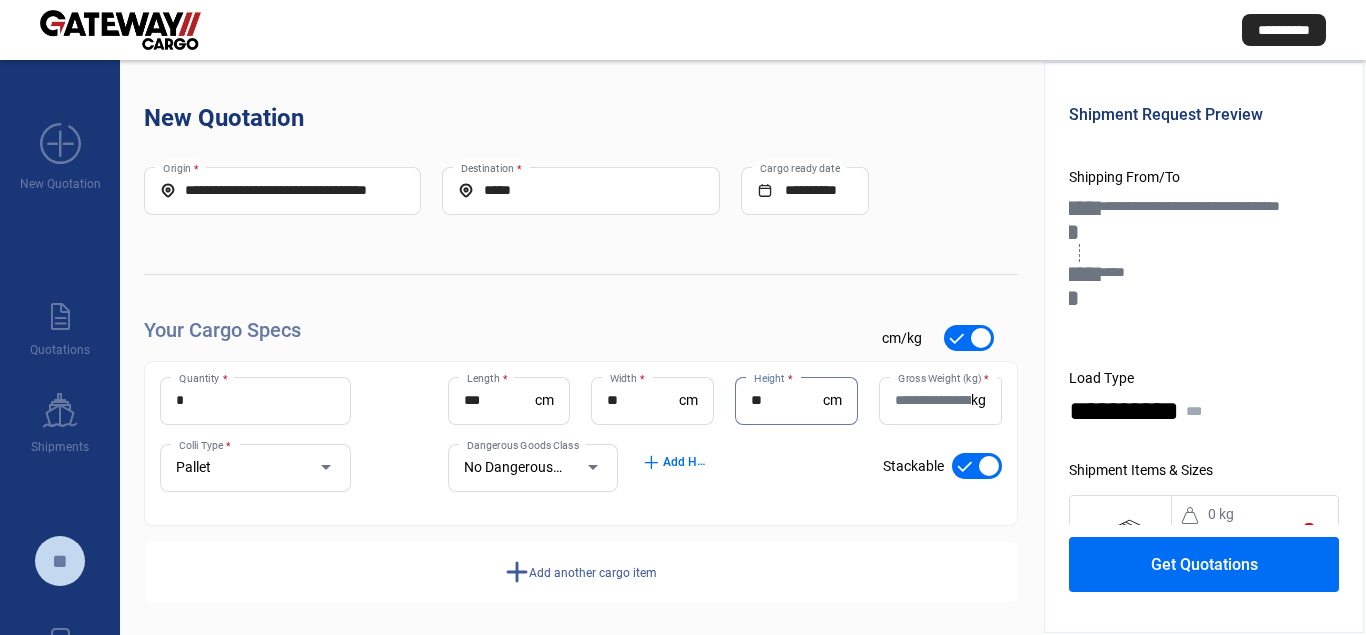 type on "**" 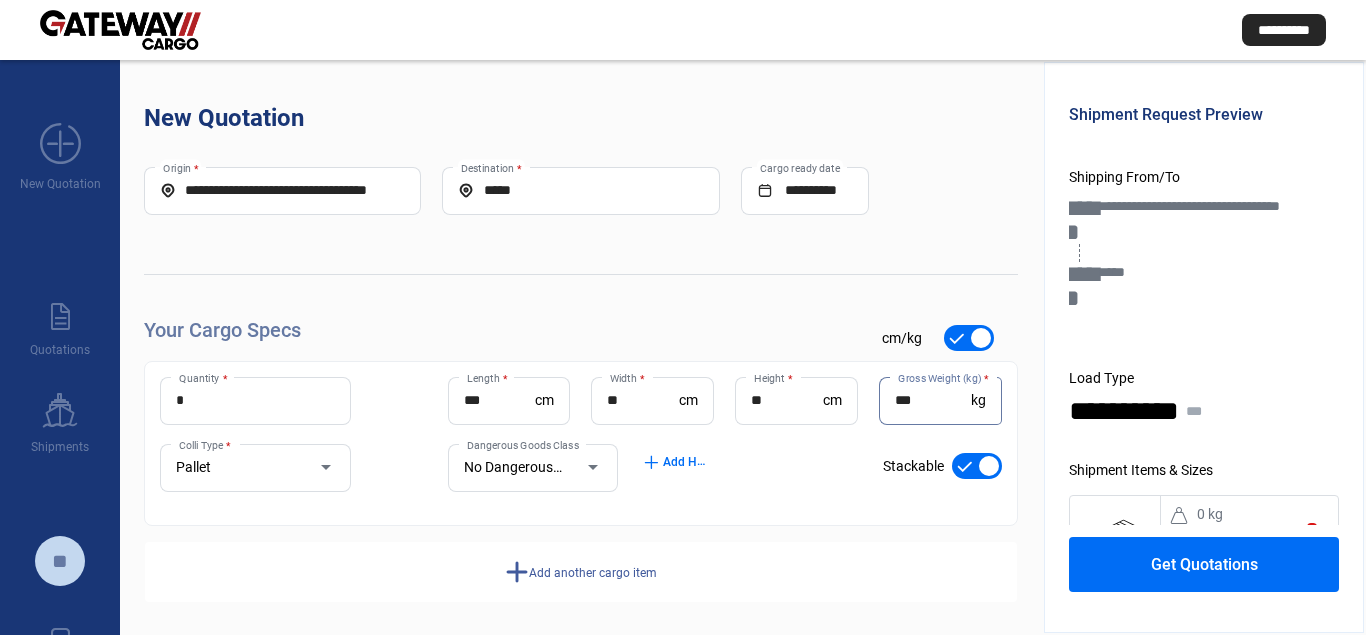 type on "***" 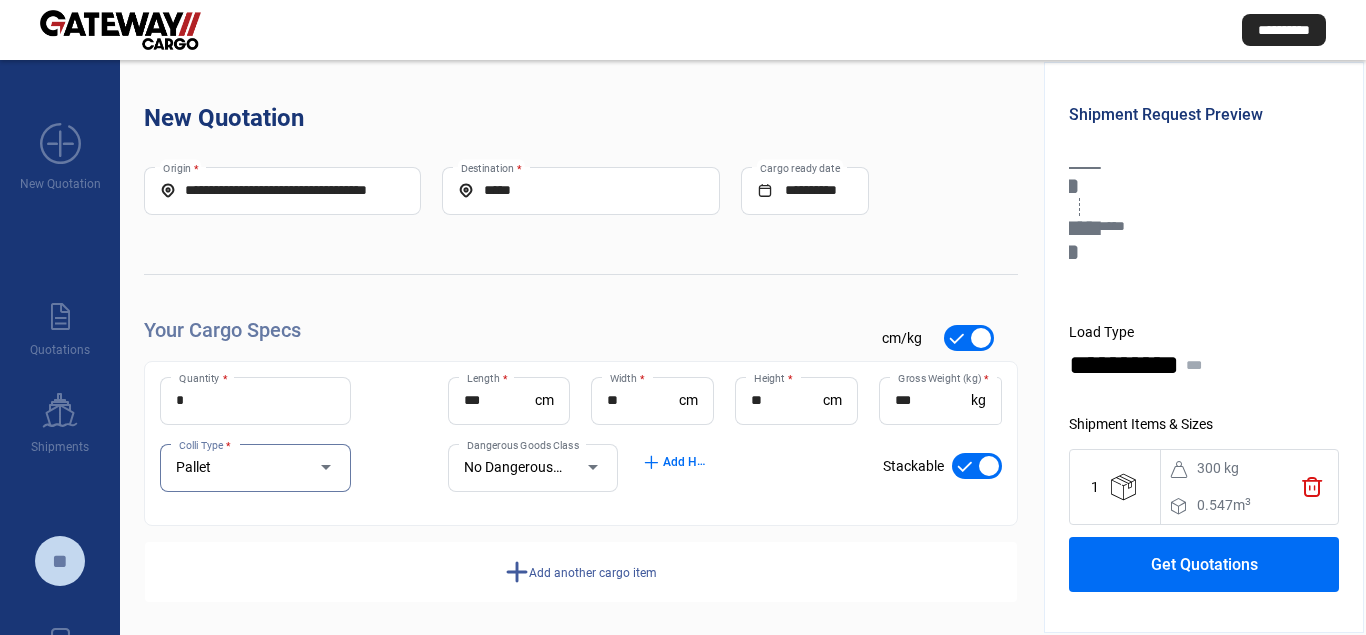 scroll, scrollTop: 66, scrollLeft: 0, axis: vertical 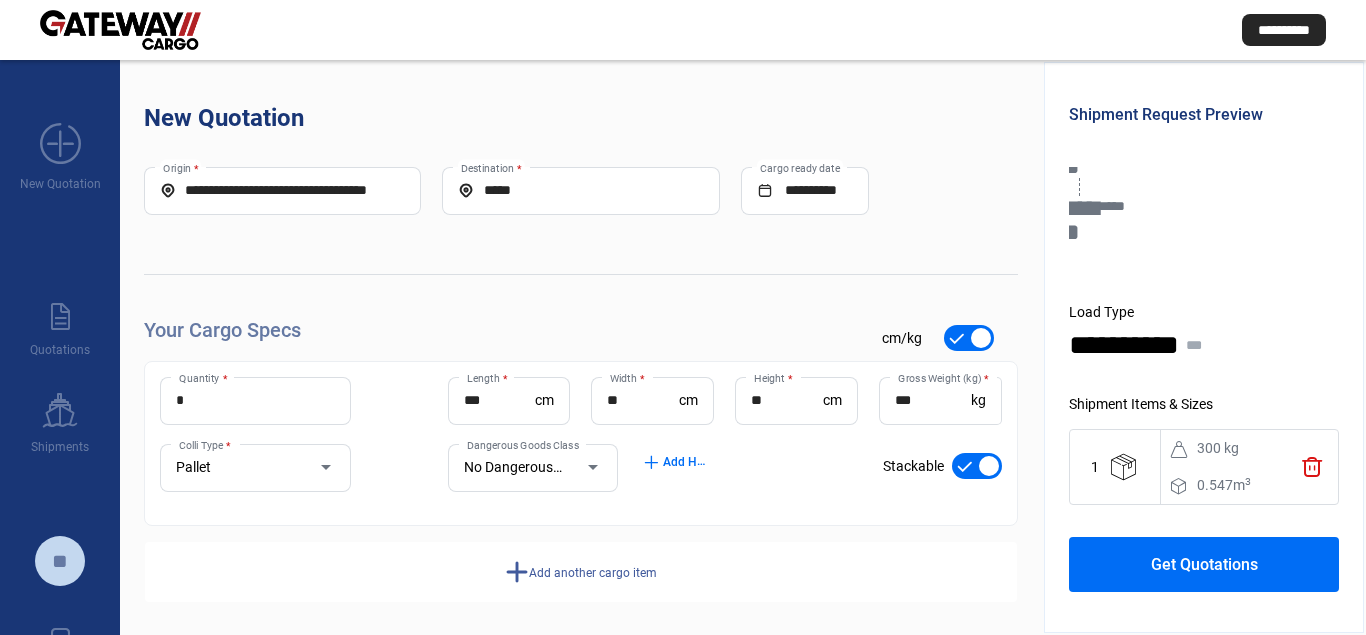 drag, startPoint x: 1169, startPoint y: 580, endPoint x: 1106, endPoint y: 562, distance: 65.52099 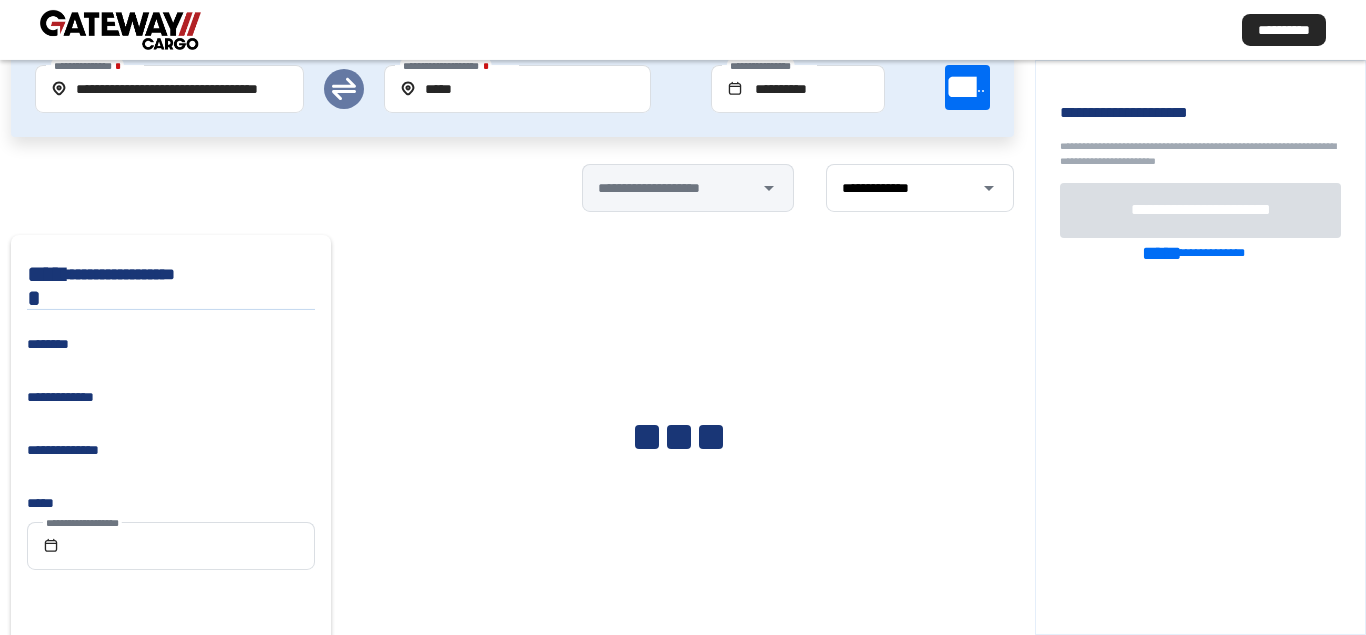 scroll, scrollTop: 152, scrollLeft: 0, axis: vertical 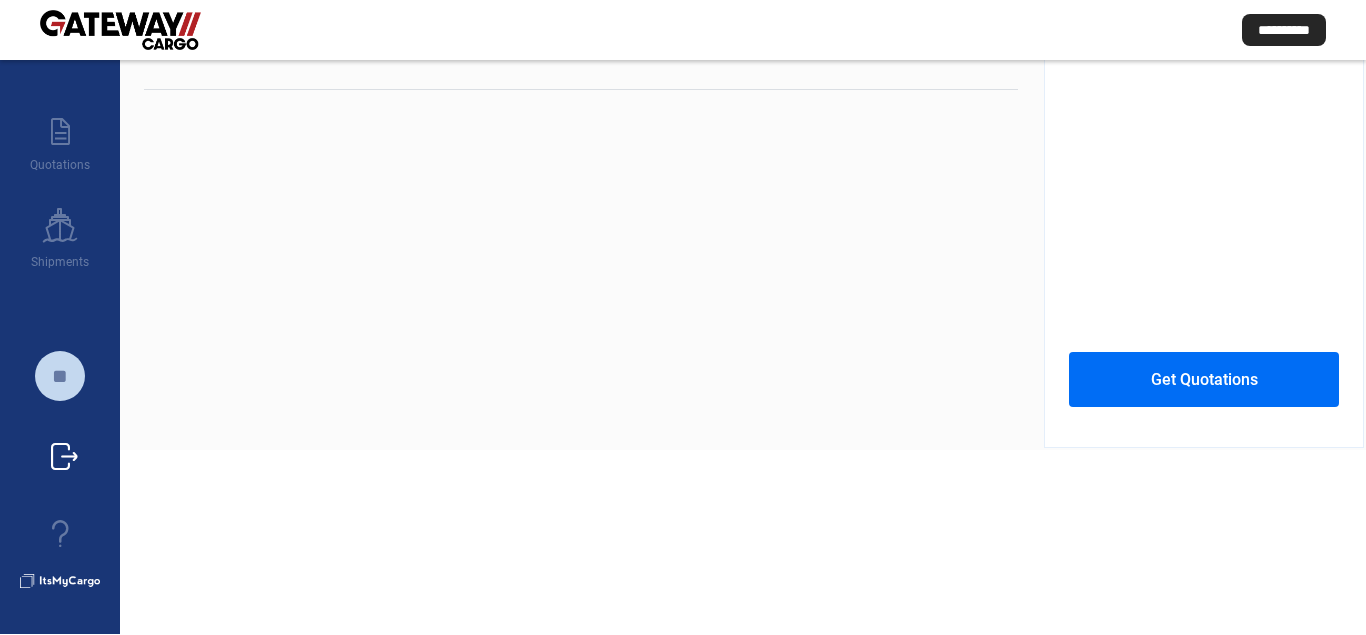 click on "sign_out" at bounding box center (64, 457) 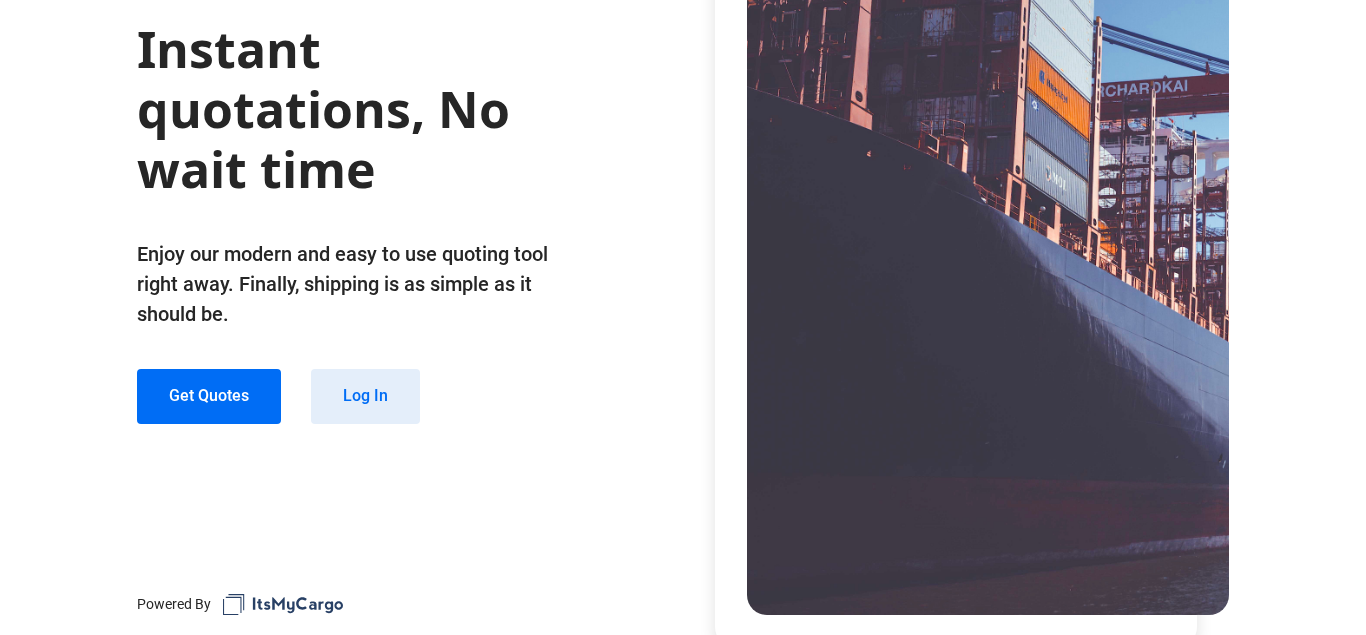 scroll, scrollTop: 209, scrollLeft: 0, axis: vertical 